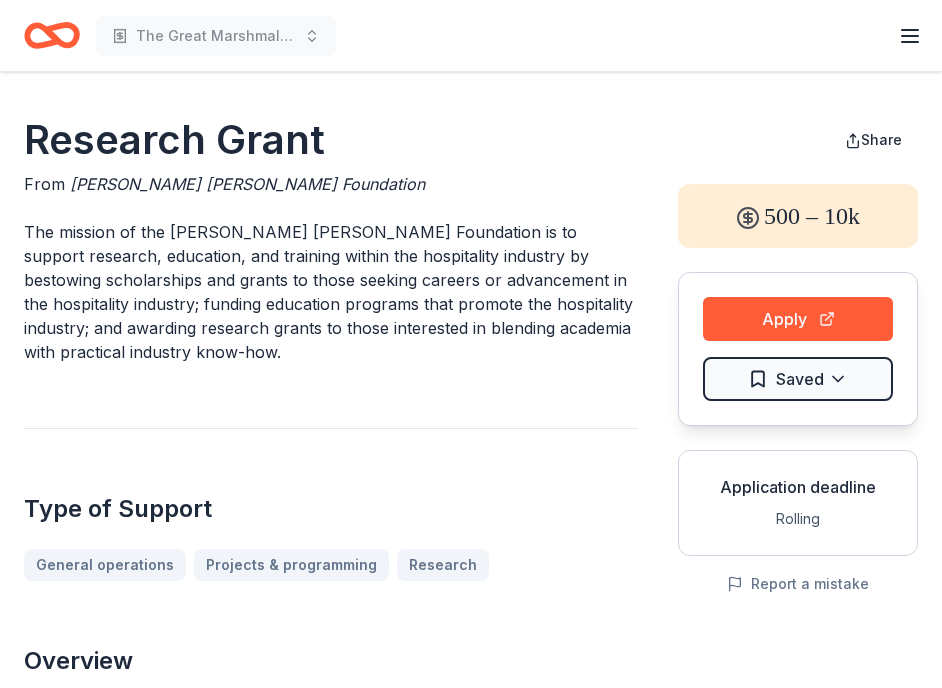 scroll, scrollTop: 0, scrollLeft: 0, axis: both 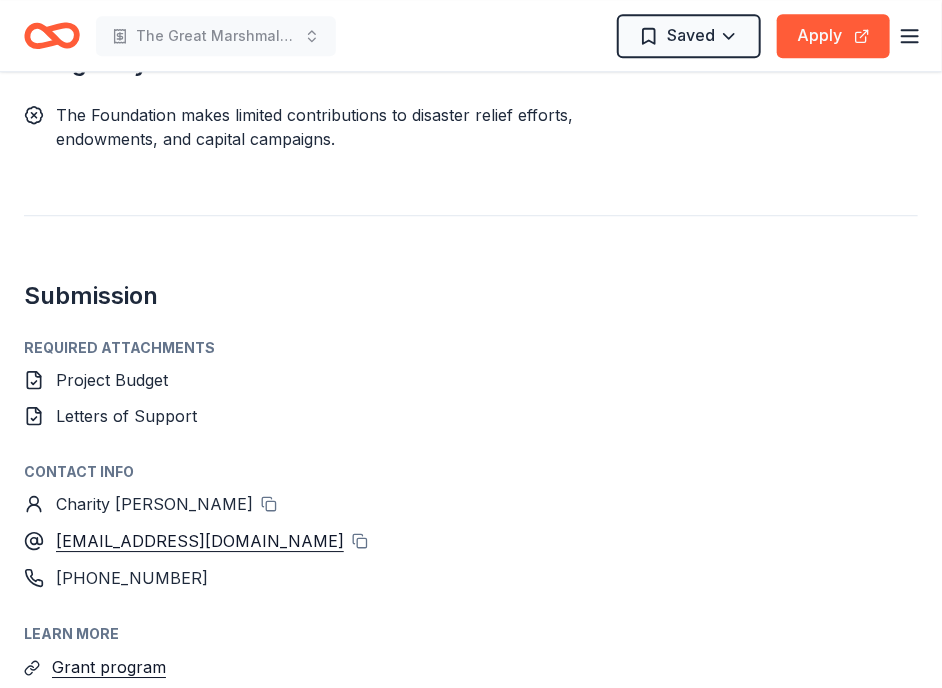 drag, startPoint x: 941, startPoint y: 483, endPoint x: 956, endPoint y: 394, distance: 90.255196 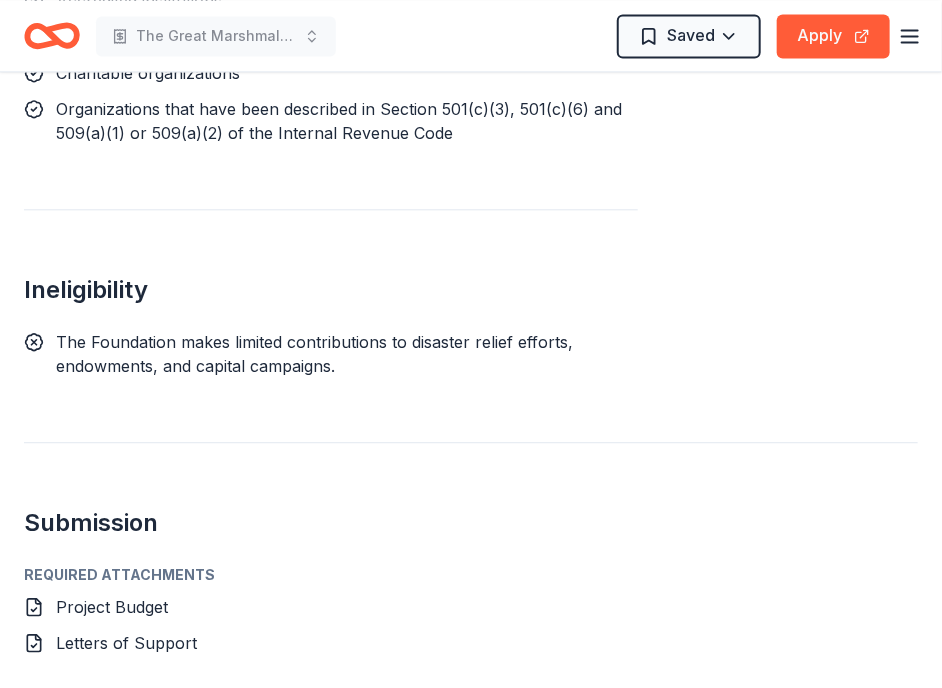 scroll, scrollTop: 1389, scrollLeft: 0, axis: vertical 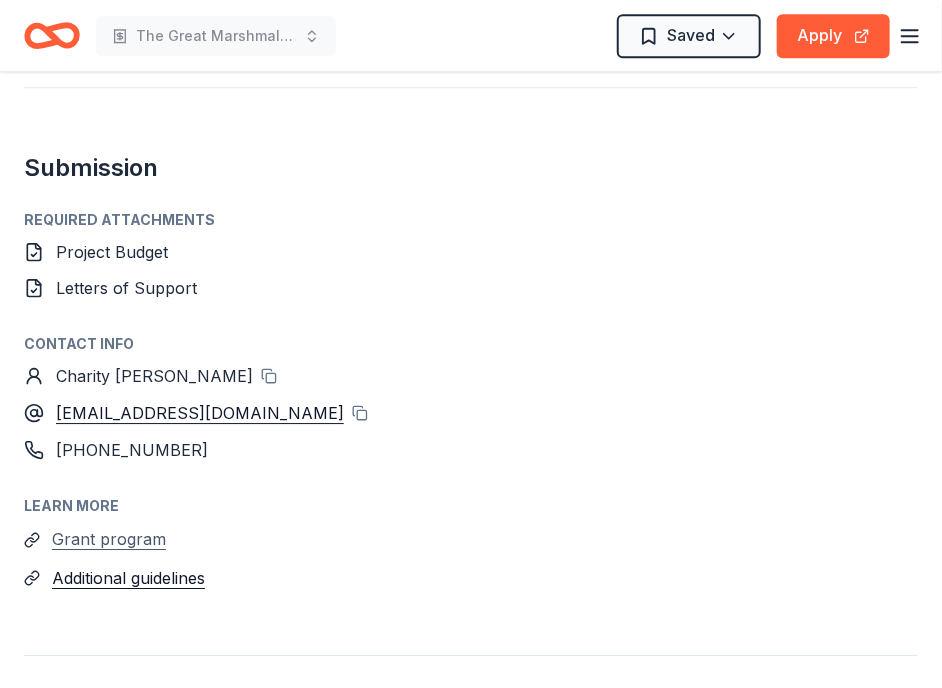 click on "Grant program" at bounding box center [109, 539] 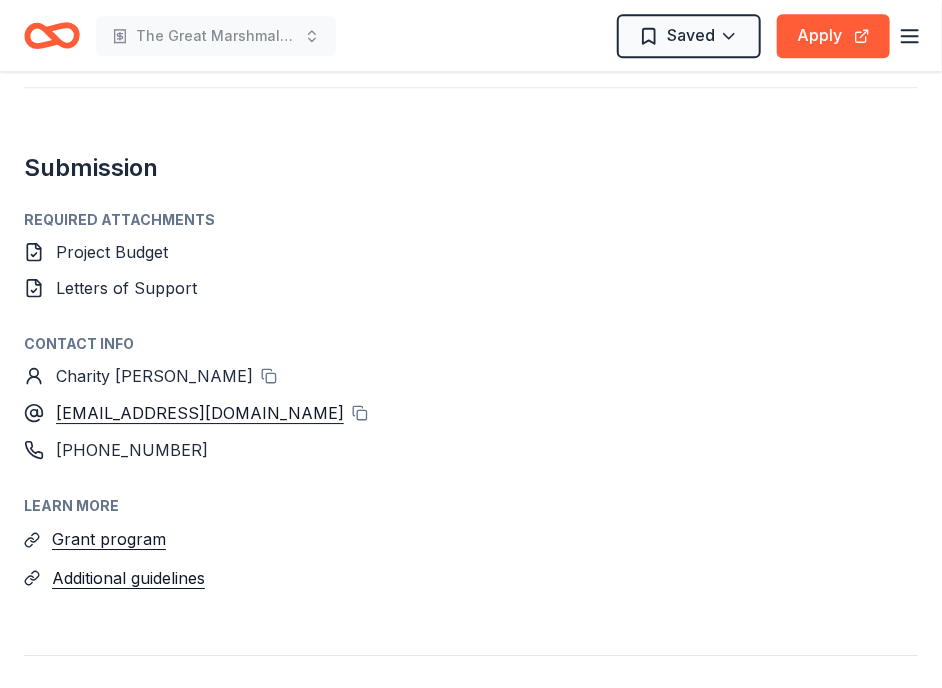 click on "Submission Required Attachments Project Budget Letters of Support Contact info Charity Joy Mills cmills@timothysylam.org (702) 900-7584 Learn more Grant program Additional guidelines" at bounding box center [471, 339] 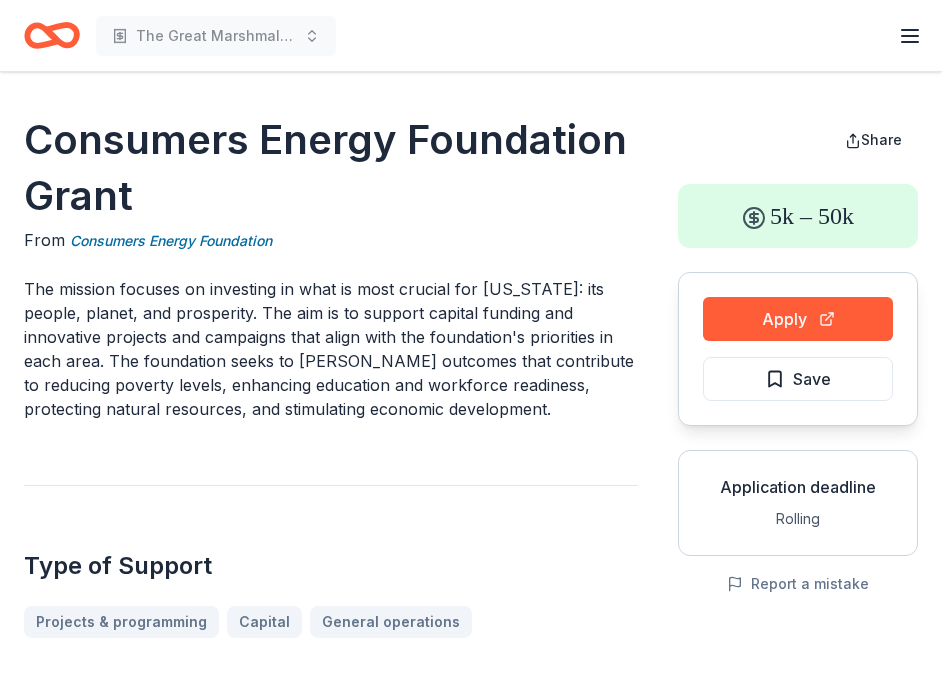 scroll, scrollTop: 0, scrollLeft: 0, axis: both 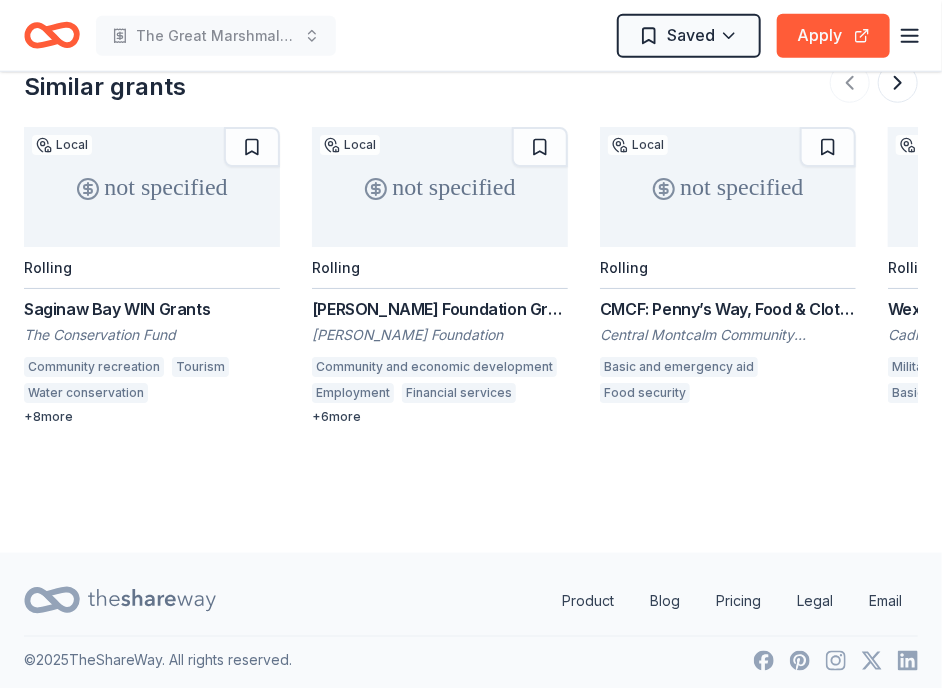 click on "Consumers Energy Foundation Grant From   Consumers Energy Foundation The mission focuses on investing in what is most crucial for Michigan: its people, planet, and prosperity. The aim is to support capital funding and innovative projects and campaigns that align with the foundation's priorities in each area. The foundation seeks to foster outcomes that contribute to reducing poverty levels, enhancing education and workforce readiness, protecting natural resources, and stimulating economic development. Type of Support Projects & programming Capital General operations Overview Parks Community and economic development Environment Higher education Environmental education Basic and emergency aid Early childhood education Elementary and secondary education Hiking and walking Public arts Museums Natural resources Invasive animal species Water conservation Eligibility Organization's Location USA Program Location See more Organization Type 501(c)(3) Nonprofit Organizations with IRS 501(c)(3) tax-exempt status Other" at bounding box center [471, -1151] 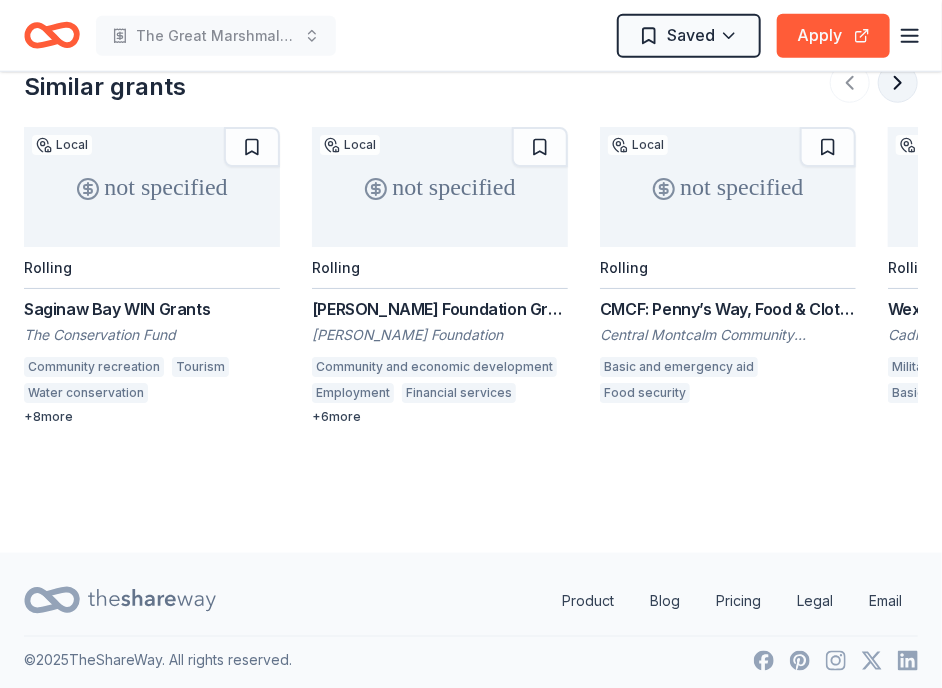 click at bounding box center [898, 83] 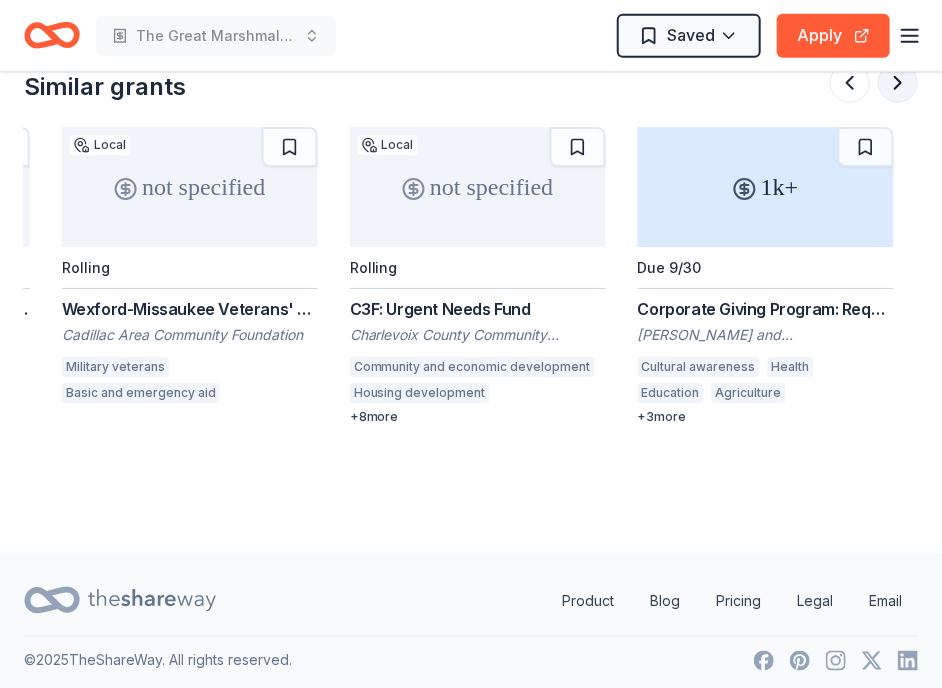 scroll, scrollTop: 0, scrollLeft: 864, axis: horizontal 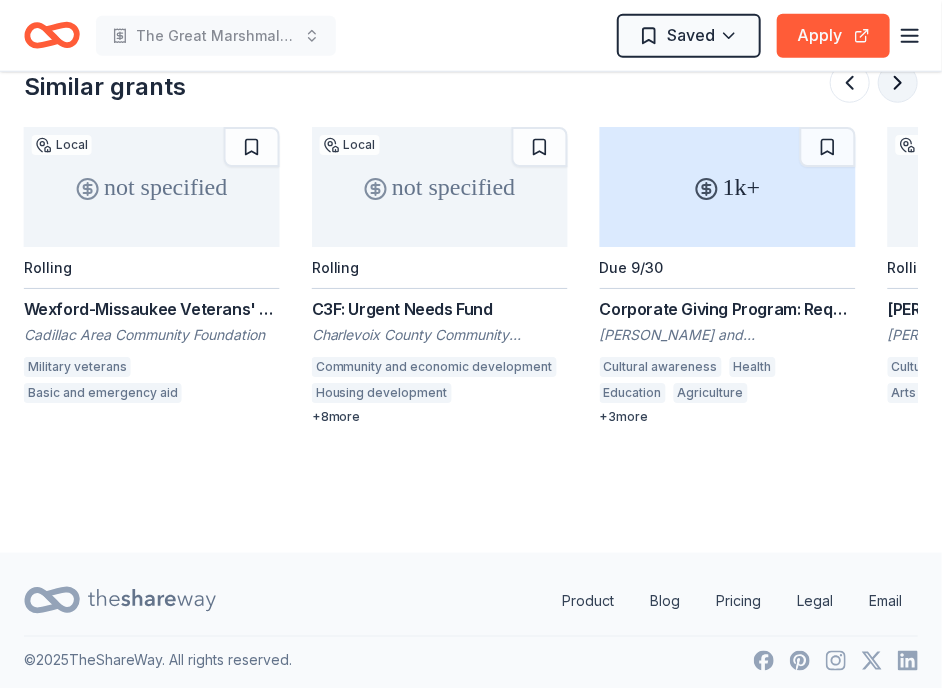 click at bounding box center [898, 83] 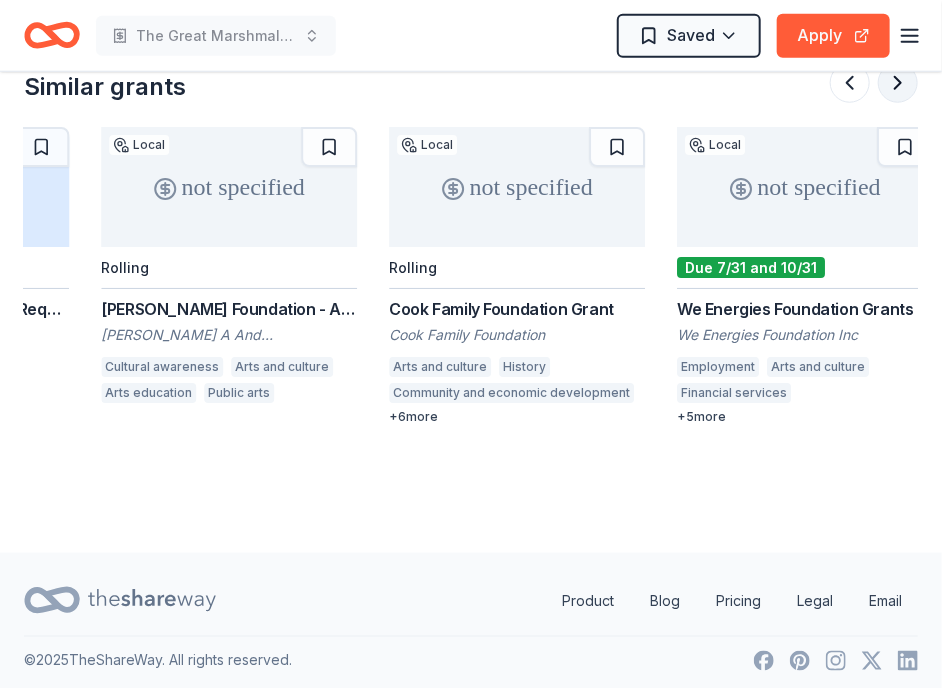 scroll, scrollTop: 0, scrollLeft: 1728, axis: horizontal 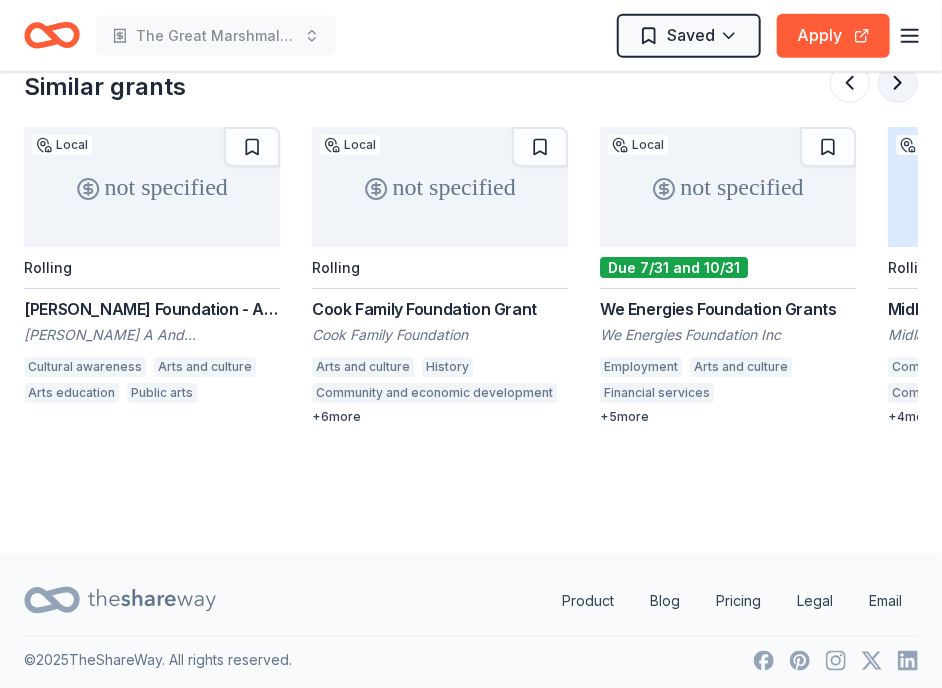 click at bounding box center (898, 83) 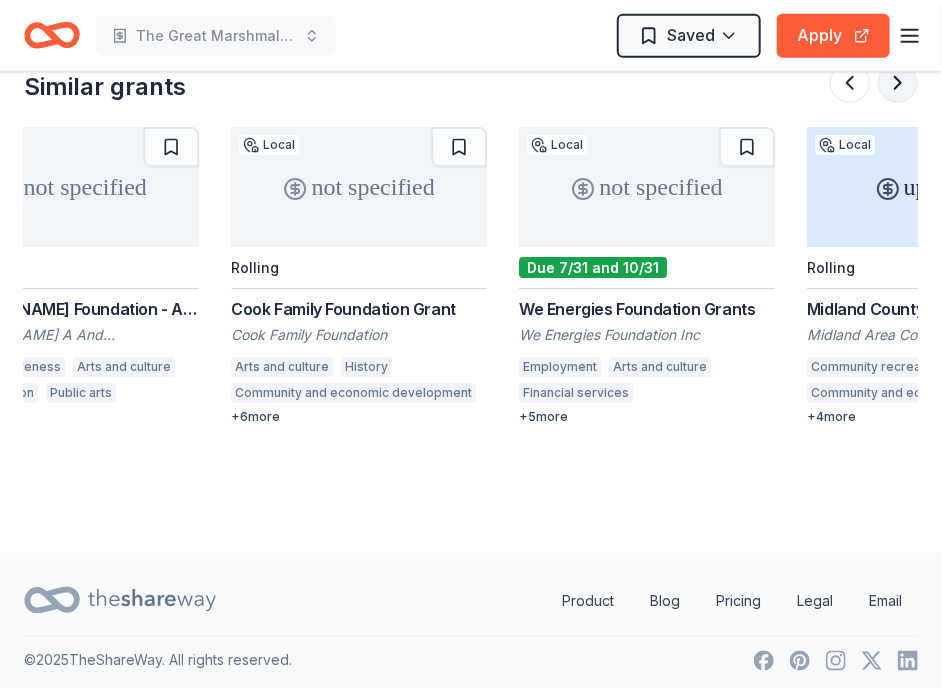 click at bounding box center (898, 83) 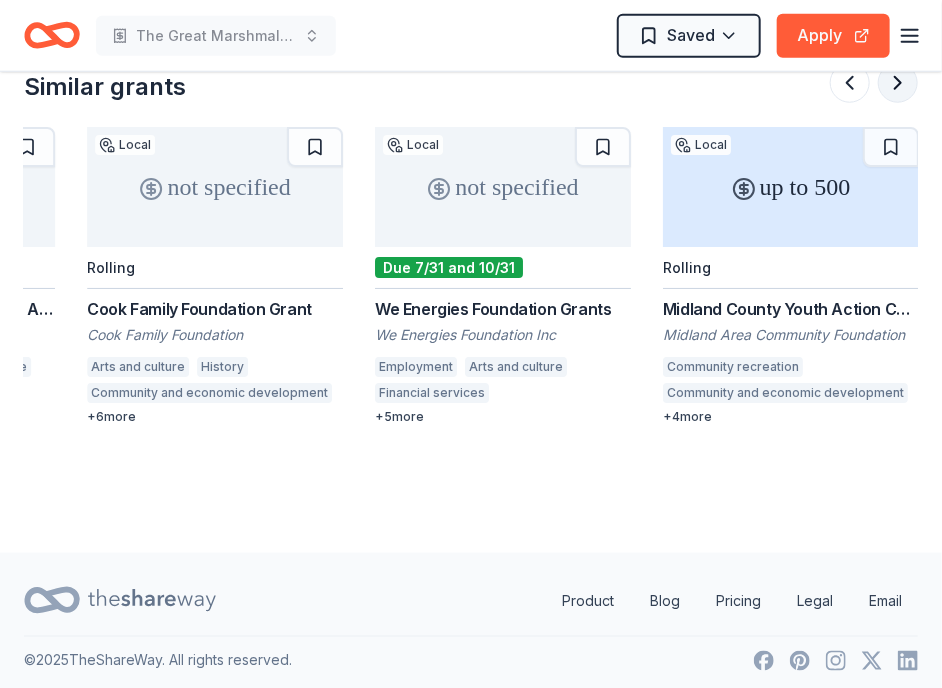 click at bounding box center [898, 83] 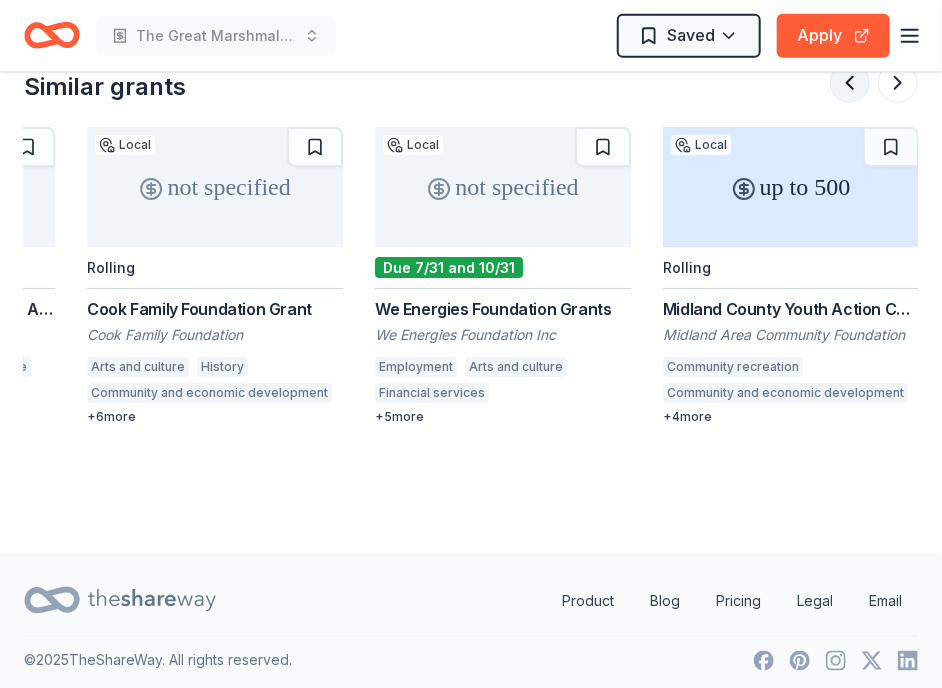 click at bounding box center [850, 83] 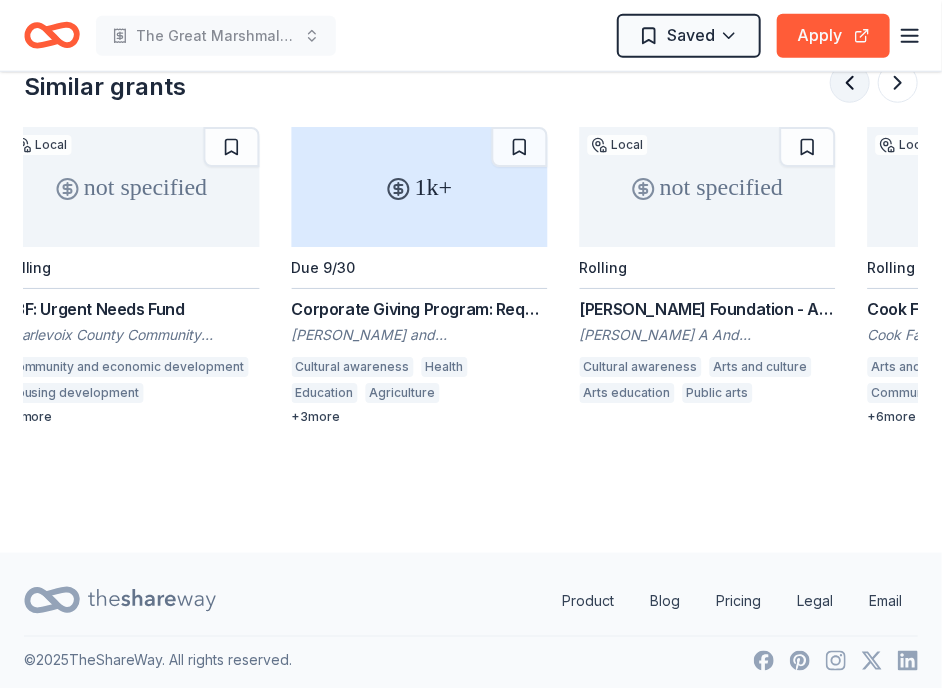 scroll, scrollTop: 0, scrollLeft: 1152, axis: horizontal 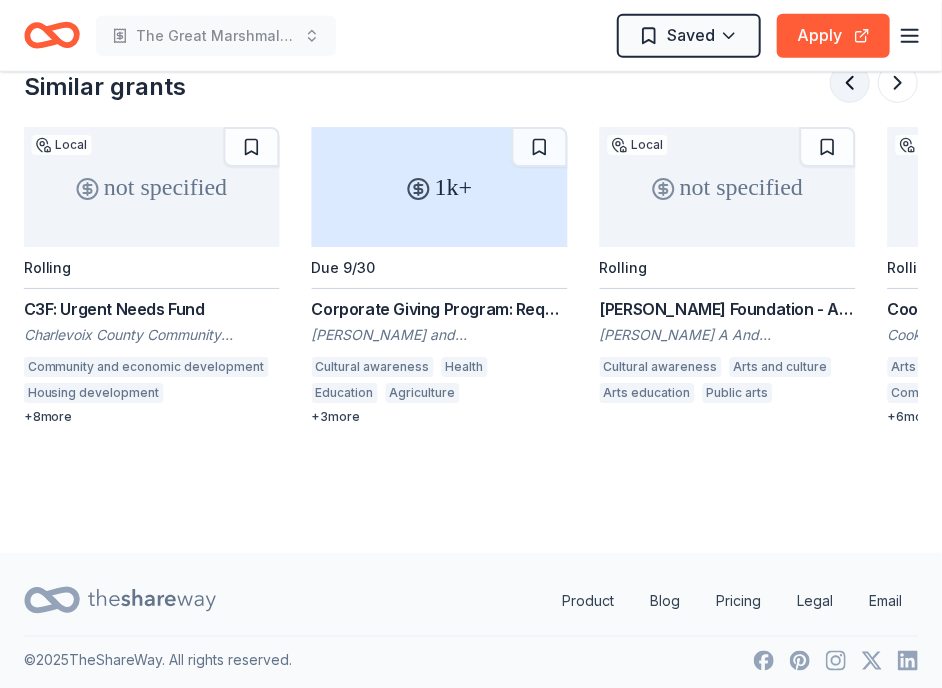 click at bounding box center (850, 83) 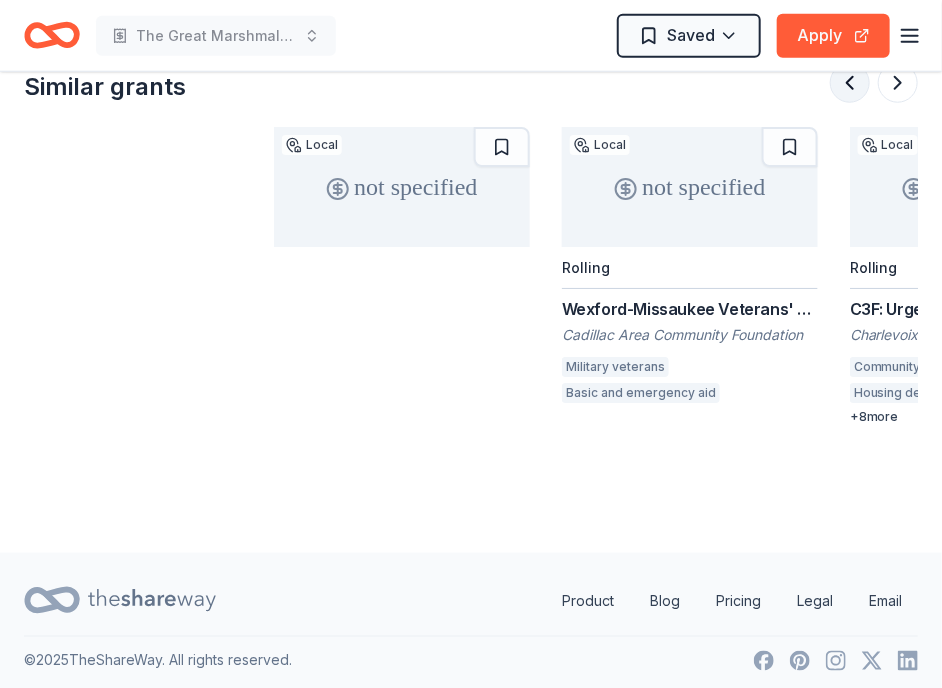 scroll, scrollTop: 0, scrollLeft: 288, axis: horizontal 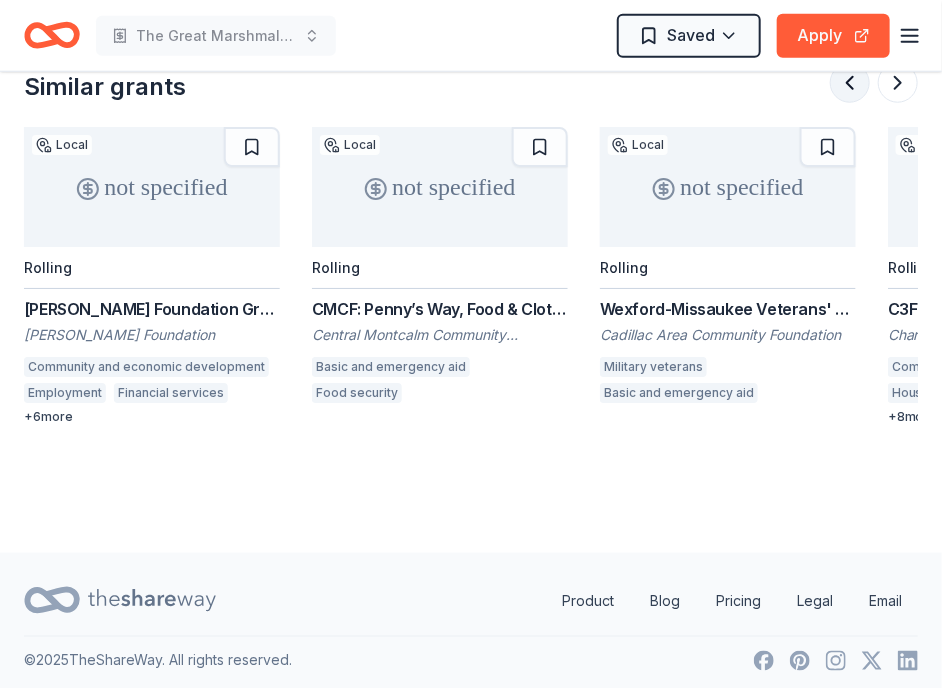 click at bounding box center [850, 83] 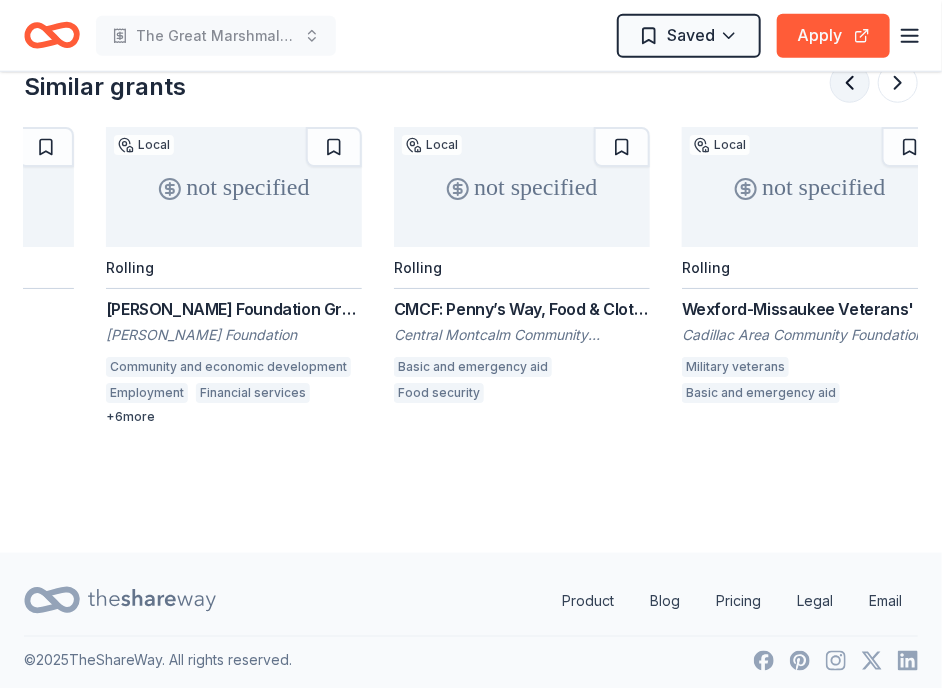 click at bounding box center (850, 83) 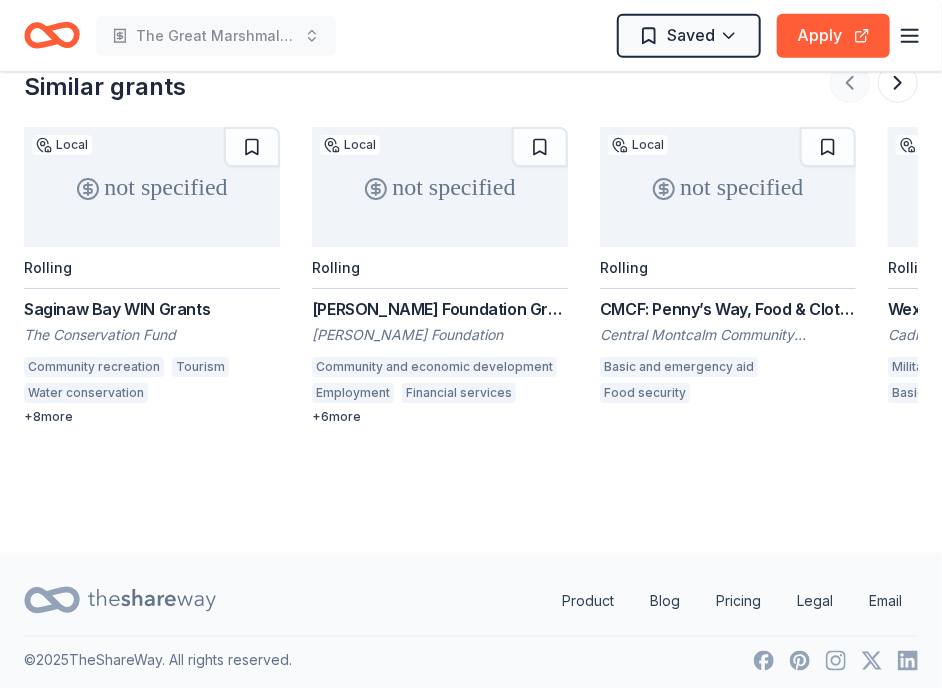click at bounding box center (874, 83) 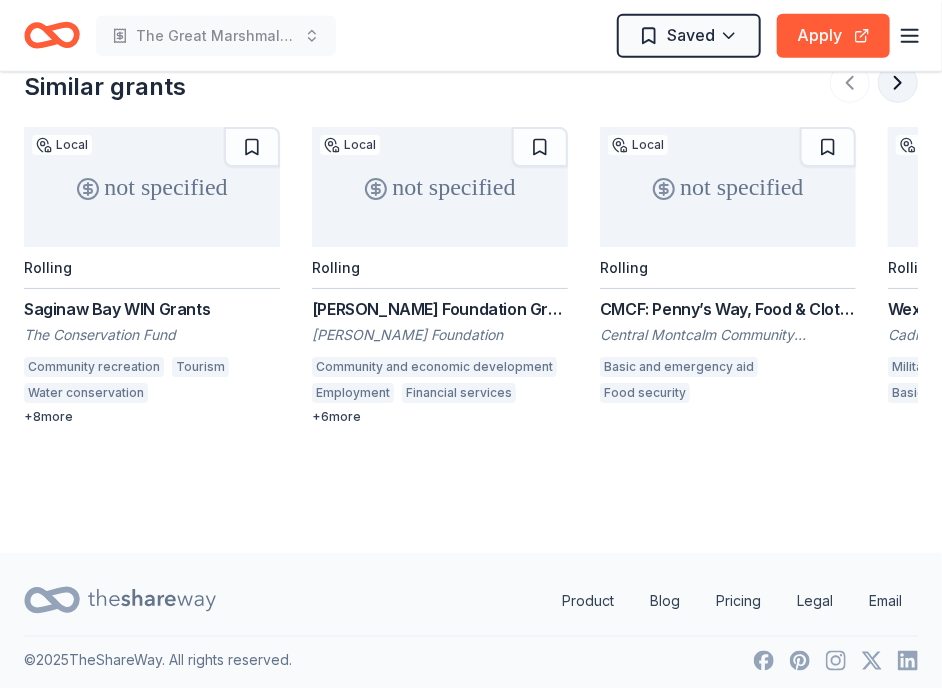 click at bounding box center (898, 83) 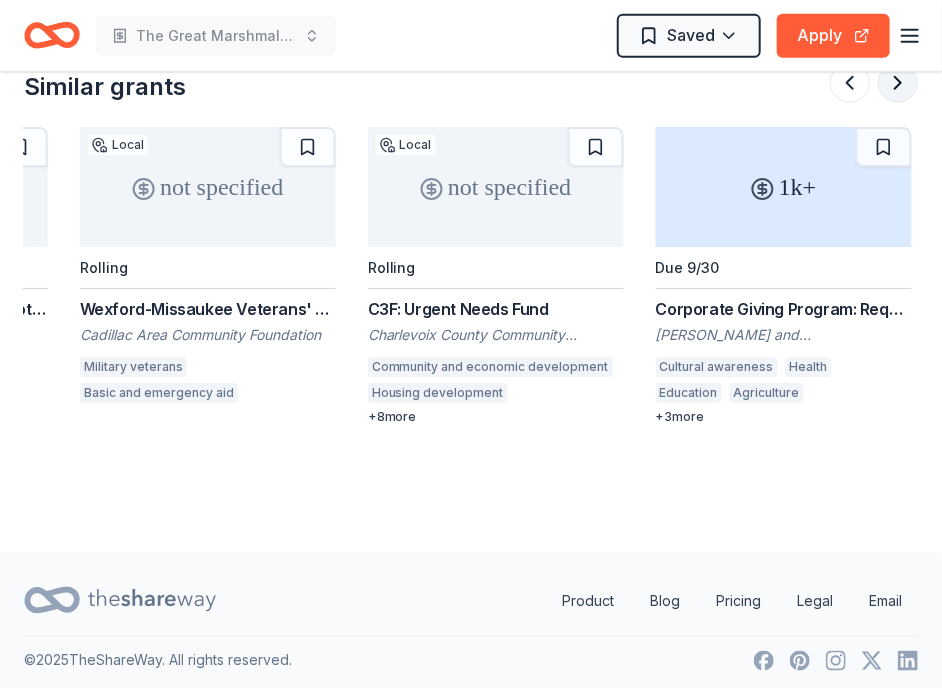 scroll, scrollTop: 0, scrollLeft: 864, axis: horizontal 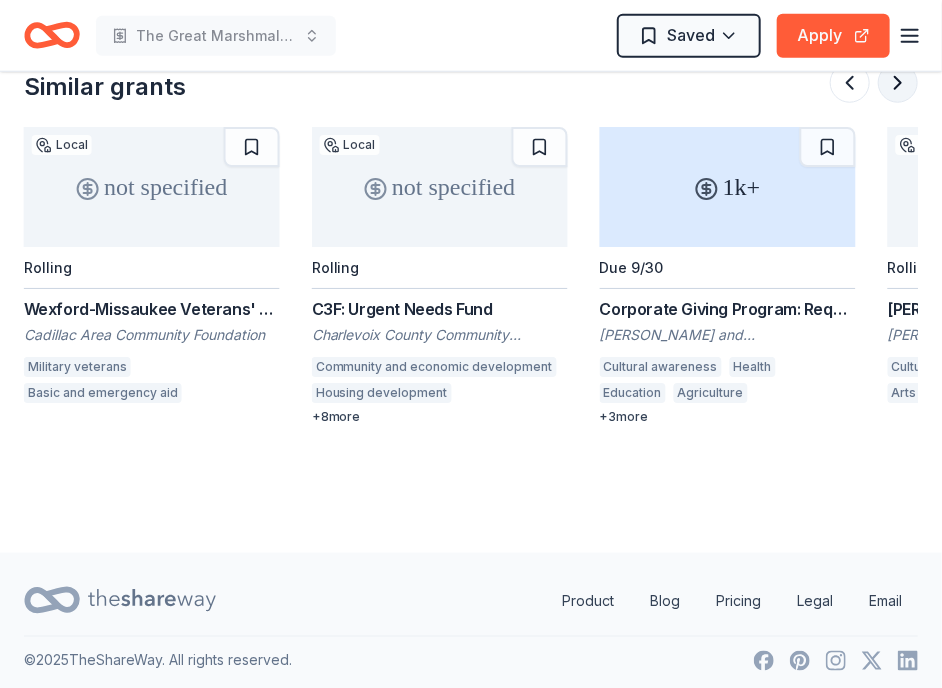 click at bounding box center [898, 83] 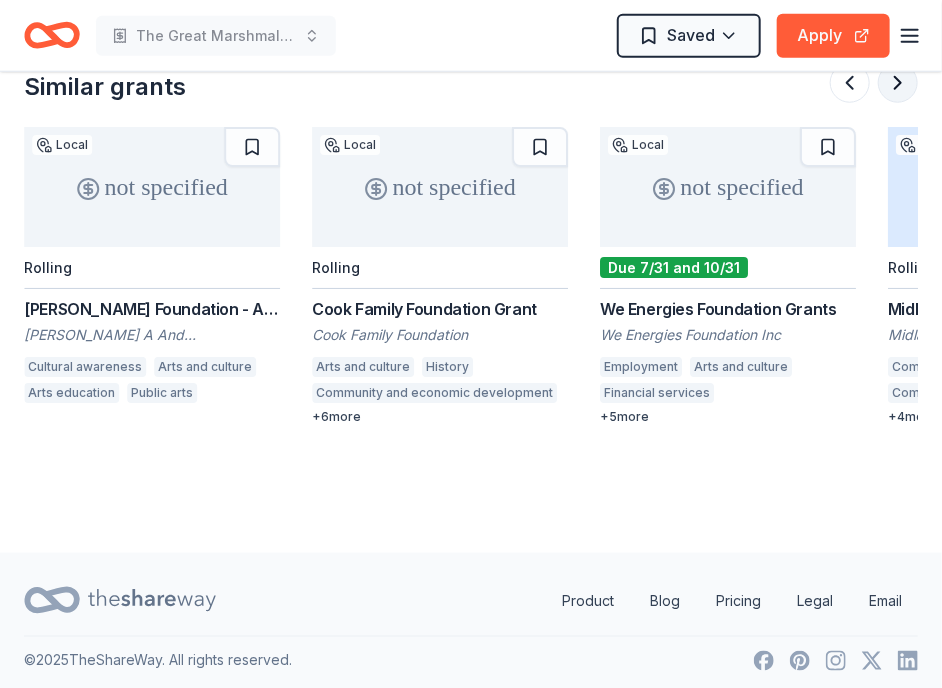 click at bounding box center [898, 83] 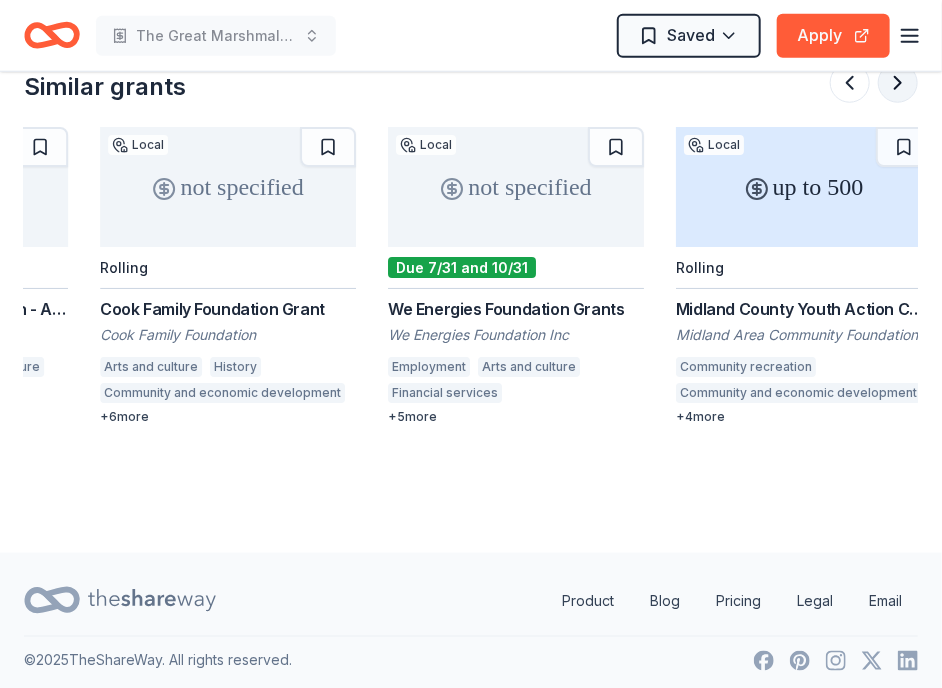 scroll, scrollTop: 0, scrollLeft: 1953, axis: horizontal 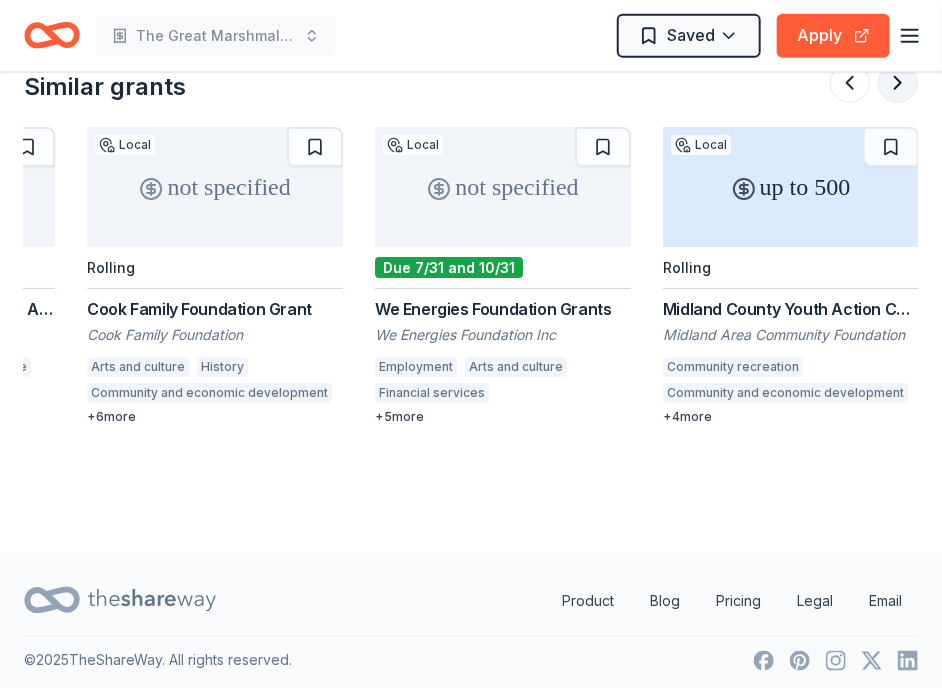 click at bounding box center [898, 83] 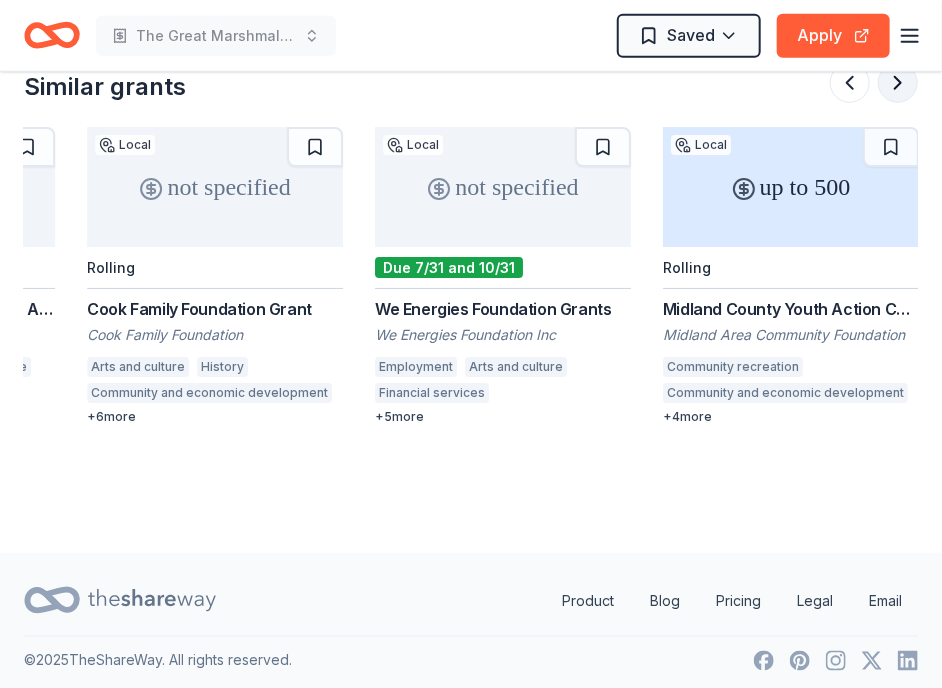 click at bounding box center [898, 83] 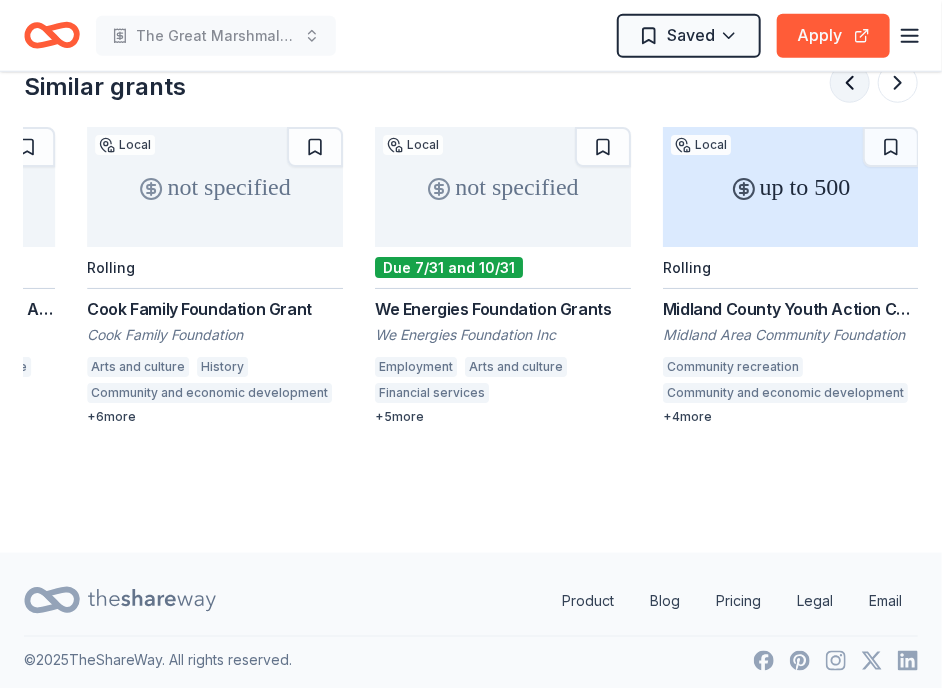 click at bounding box center (850, 83) 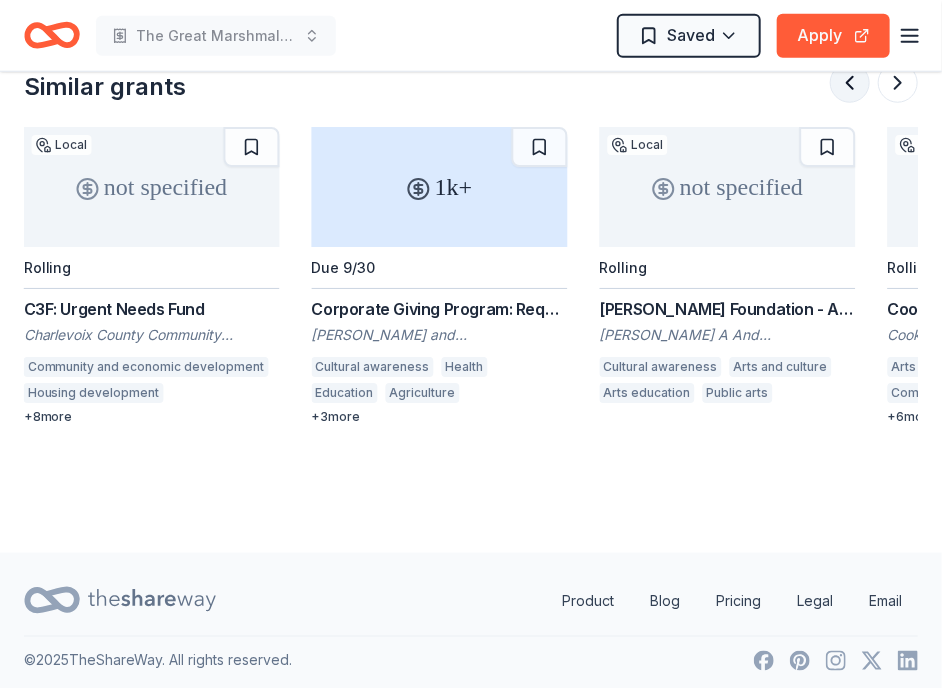 click at bounding box center (850, 83) 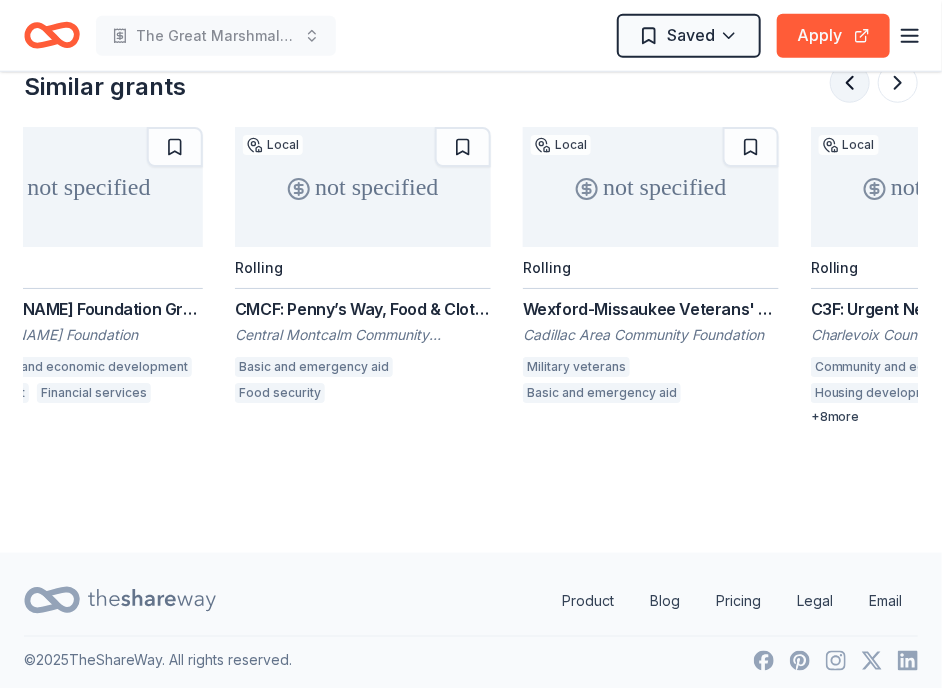 scroll, scrollTop: 0, scrollLeft: 288, axis: horizontal 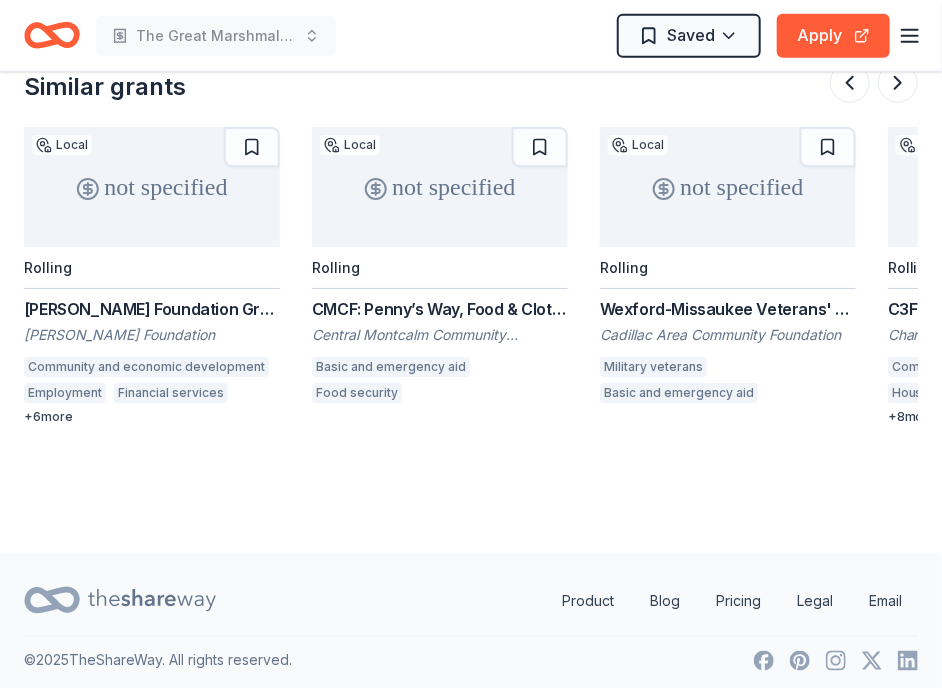 click at bounding box center [874, 83] 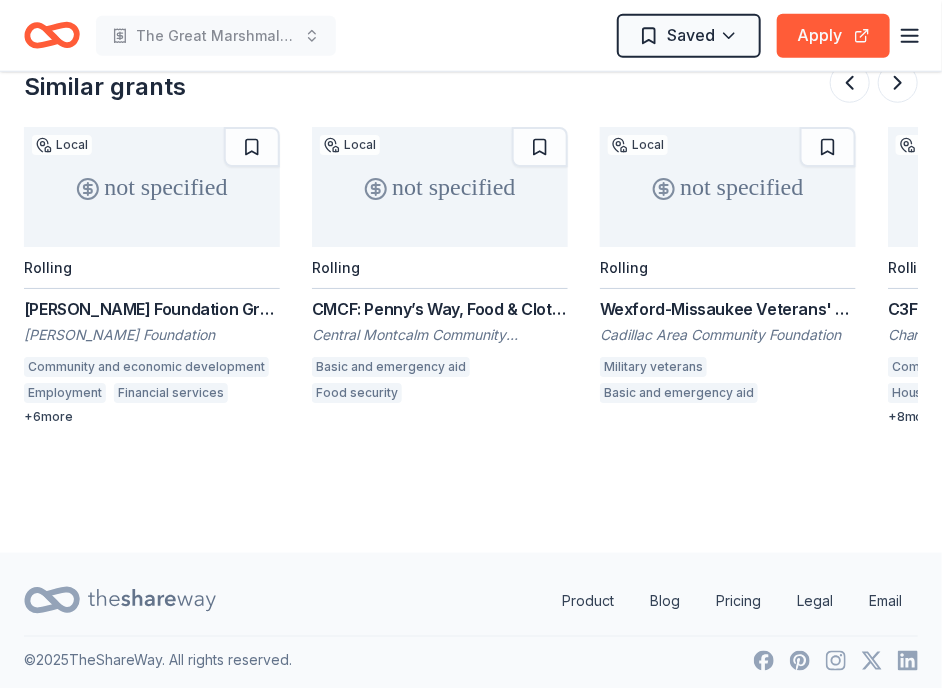 click on "CMCF: Penny’s Way, Food & Clothing Funds' Grant" at bounding box center (440, 309) 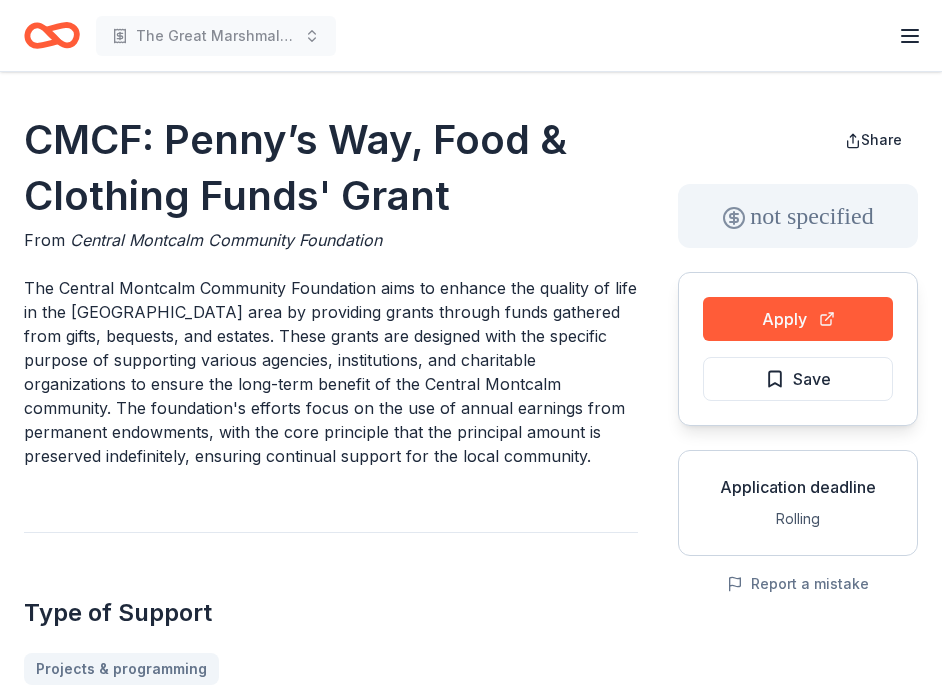 scroll, scrollTop: 0, scrollLeft: 0, axis: both 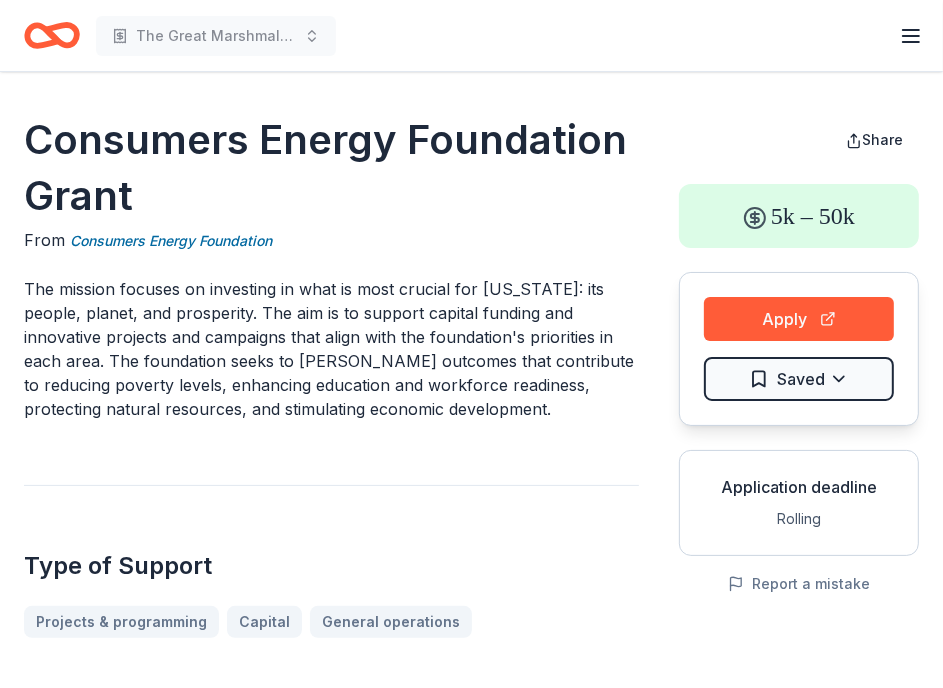click on "Application deadline Rolling" at bounding box center (799, 503) 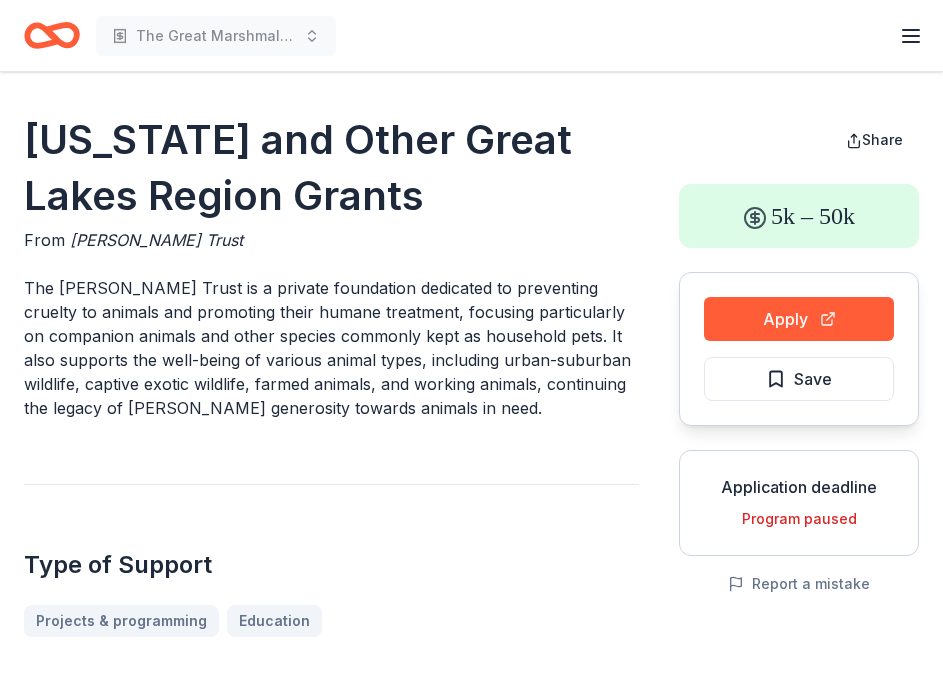 scroll, scrollTop: 0, scrollLeft: 0, axis: both 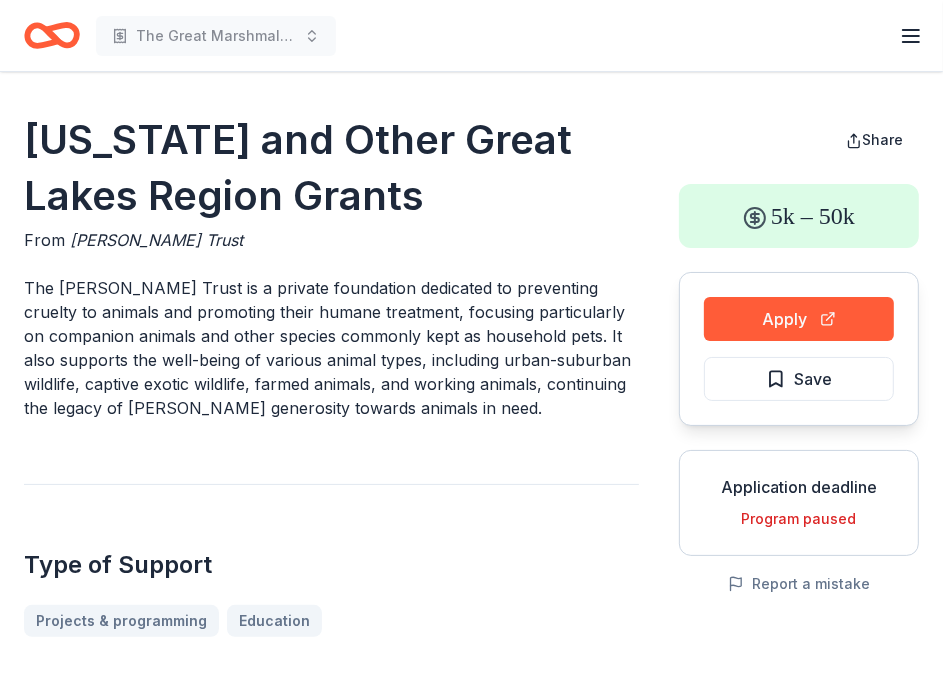 click on "The [PERSON_NAME] Trust is a private foundation dedicated to preventing cruelty to animals and promoting their humane treatment, focusing particularly on companion animals and other species commonly kept as household pets. It also supports the well-being of various animal types, including urban-suburban wildlife, captive exotic wildlife, farmed animals, and working animals, continuing the legacy of [PERSON_NAME] generosity towards animals in need." at bounding box center (331, 348) 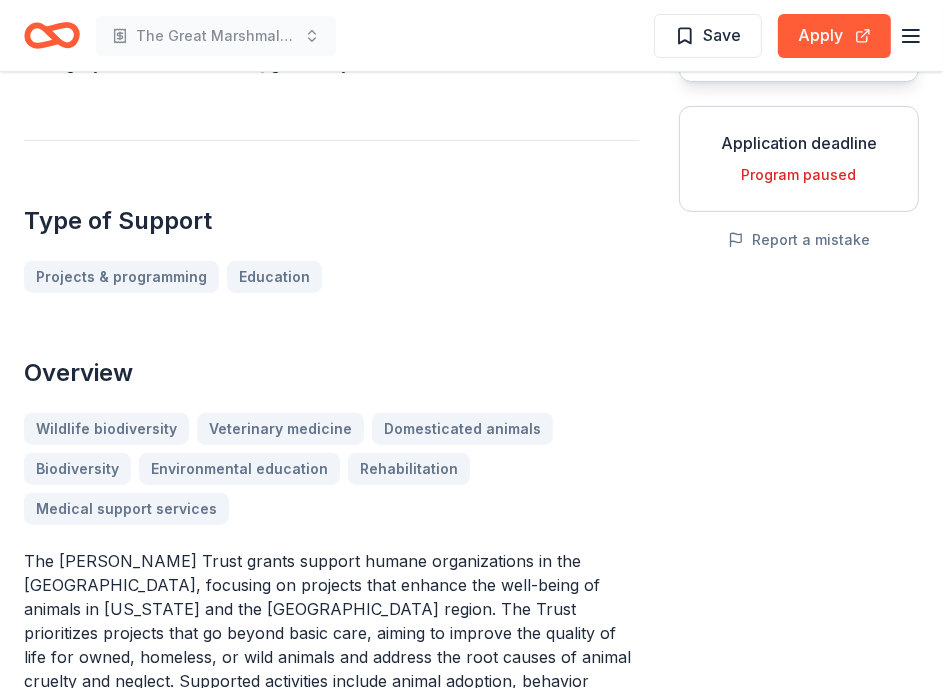 scroll, scrollTop: 353, scrollLeft: 0, axis: vertical 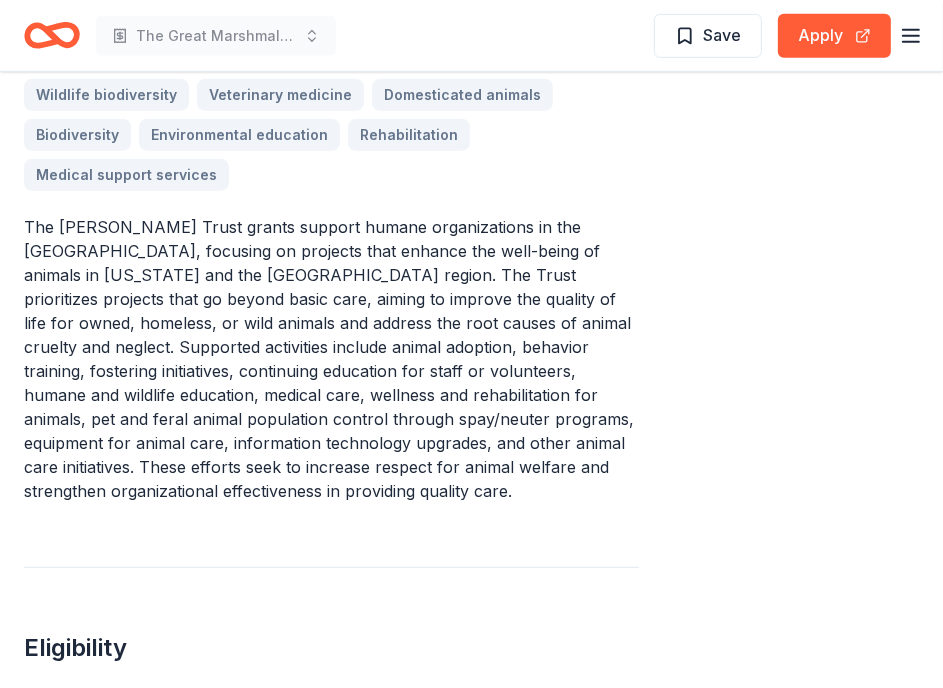 click on "The [PERSON_NAME] Trust grants support humane organizations in the [GEOGRAPHIC_DATA], focusing on projects that enhance the well-being of animals in [US_STATE] and the [GEOGRAPHIC_DATA] region. The Trust prioritizes projects that go beyond basic care, aiming to improve the quality of life for owned, homeless, or wild animals and address the root causes of animal cruelty and neglect. Supported activities include animal adoption, behavior training, fostering initiatives, continuing education for staff or volunteers, humane and wildlife education, medical care, wellness and rehabilitation for animals, pet and feral animal population control through spay/neuter programs, equipment for animal care, information technology upgrades, and other animal care initiatives. These efforts seek to increase respect for animal welfare and strengthen organizational effectiveness in providing quality care." at bounding box center (331, 359) 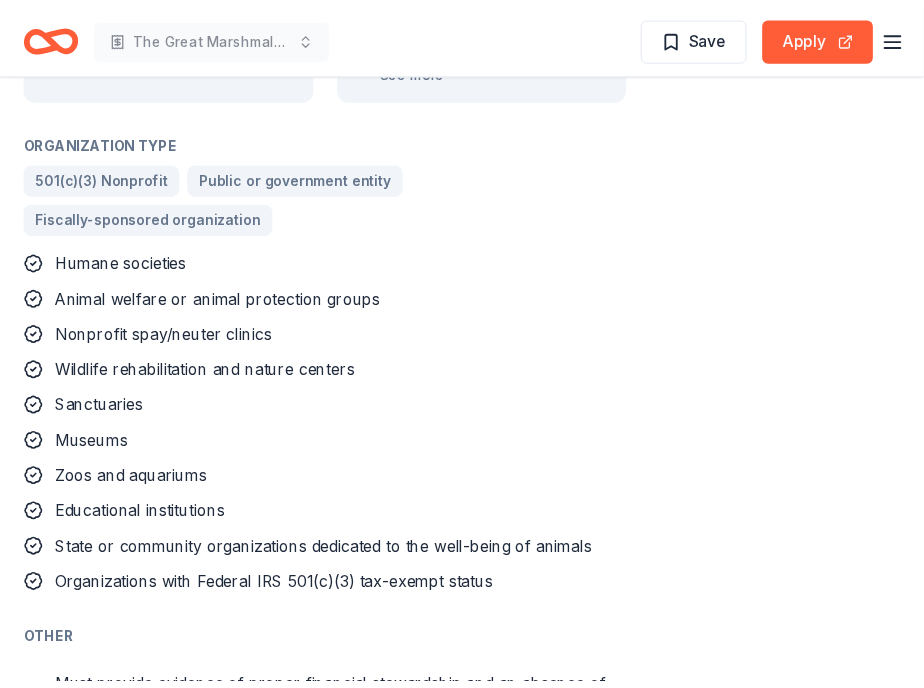 scroll, scrollTop: 1437, scrollLeft: 0, axis: vertical 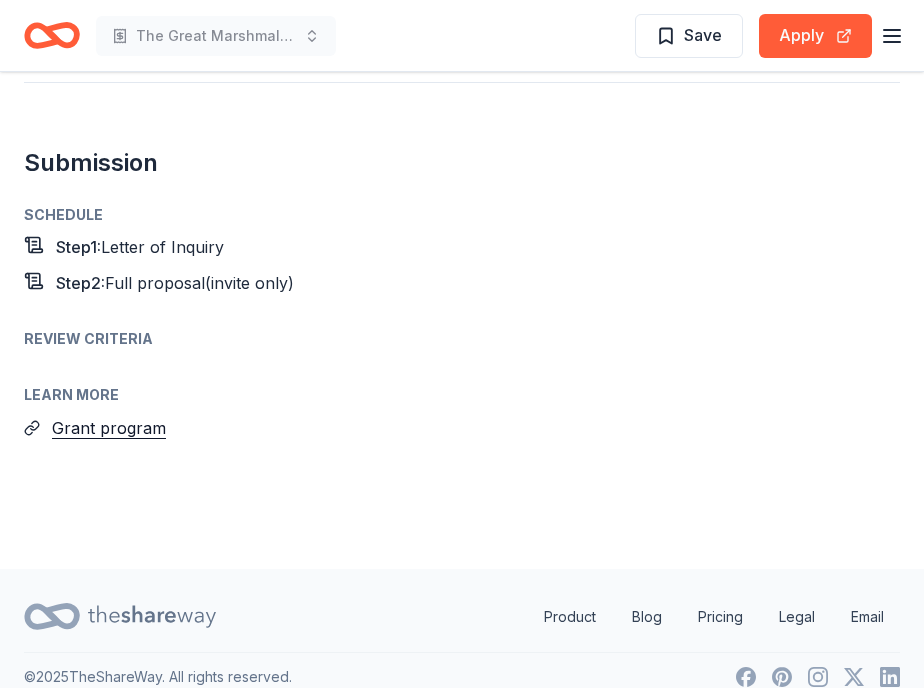 click on "©  2025  TheShareWay. All rights reserved." at bounding box center [462, 676] 